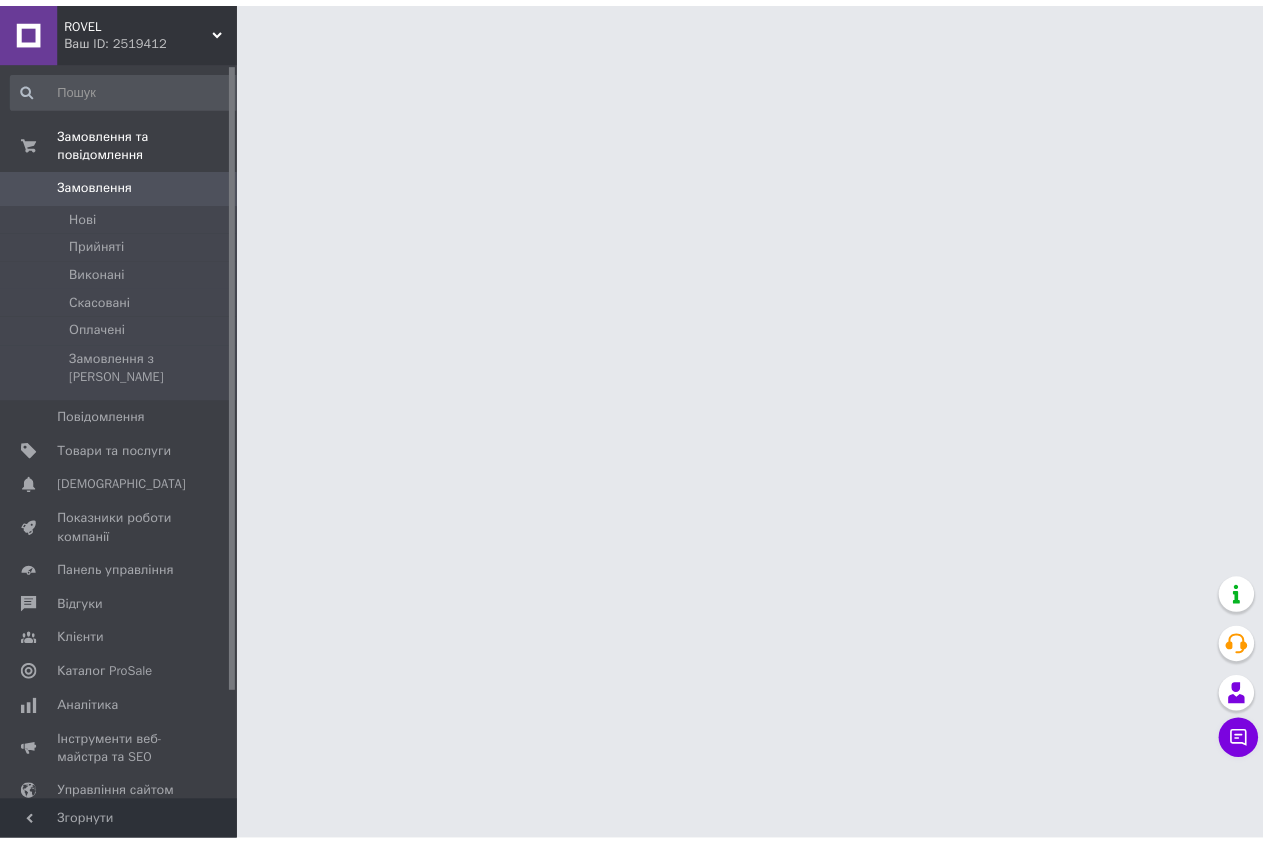 scroll, scrollTop: 0, scrollLeft: 0, axis: both 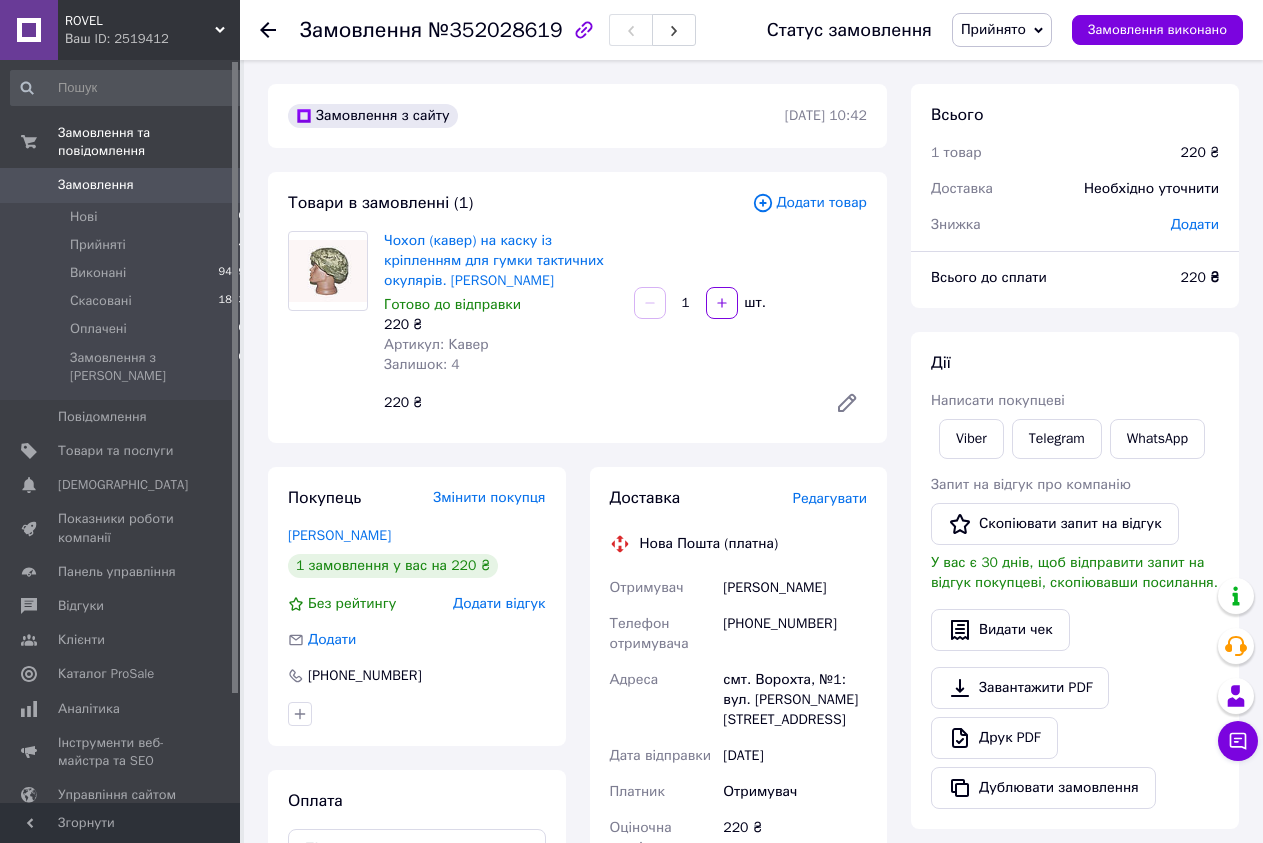 click on "Редагувати" at bounding box center [830, 498] 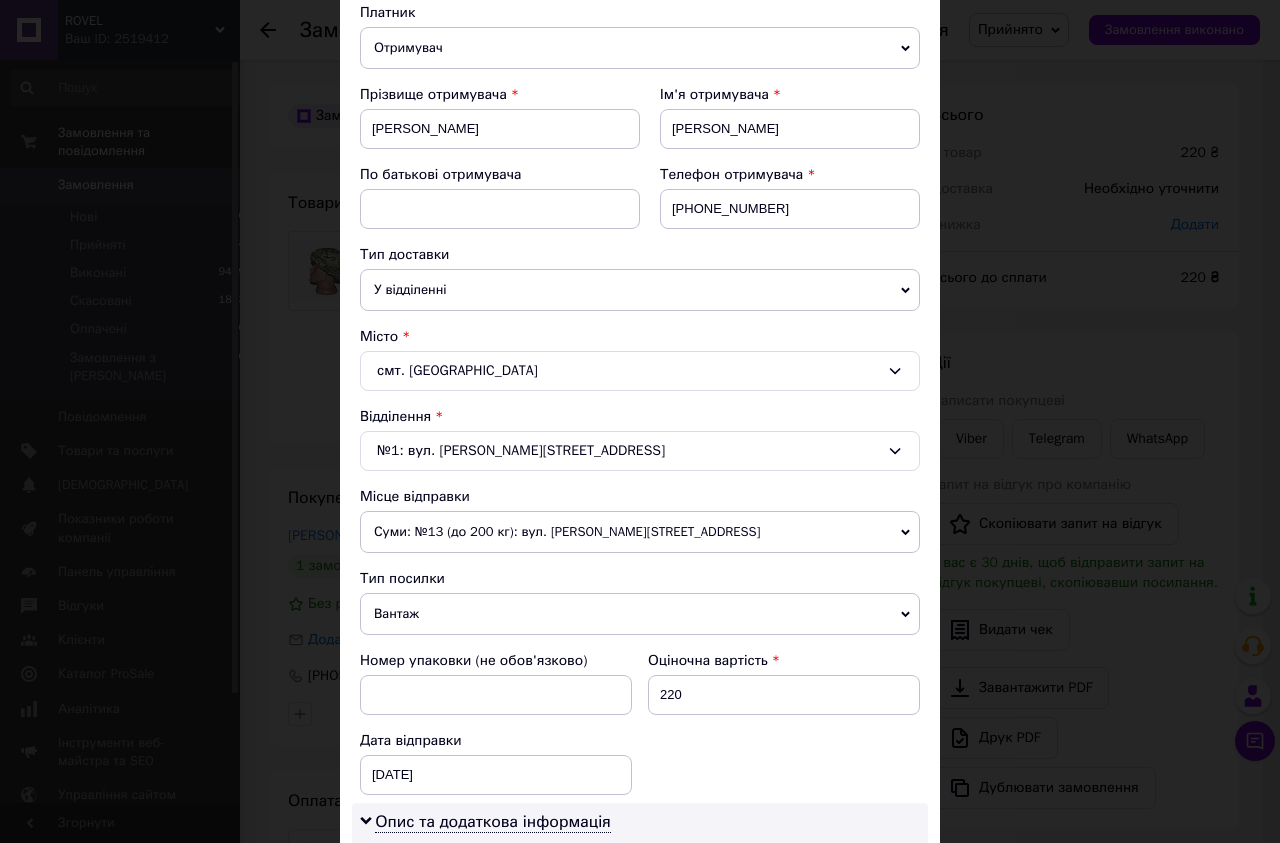 scroll, scrollTop: 342, scrollLeft: 0, axis: vertical 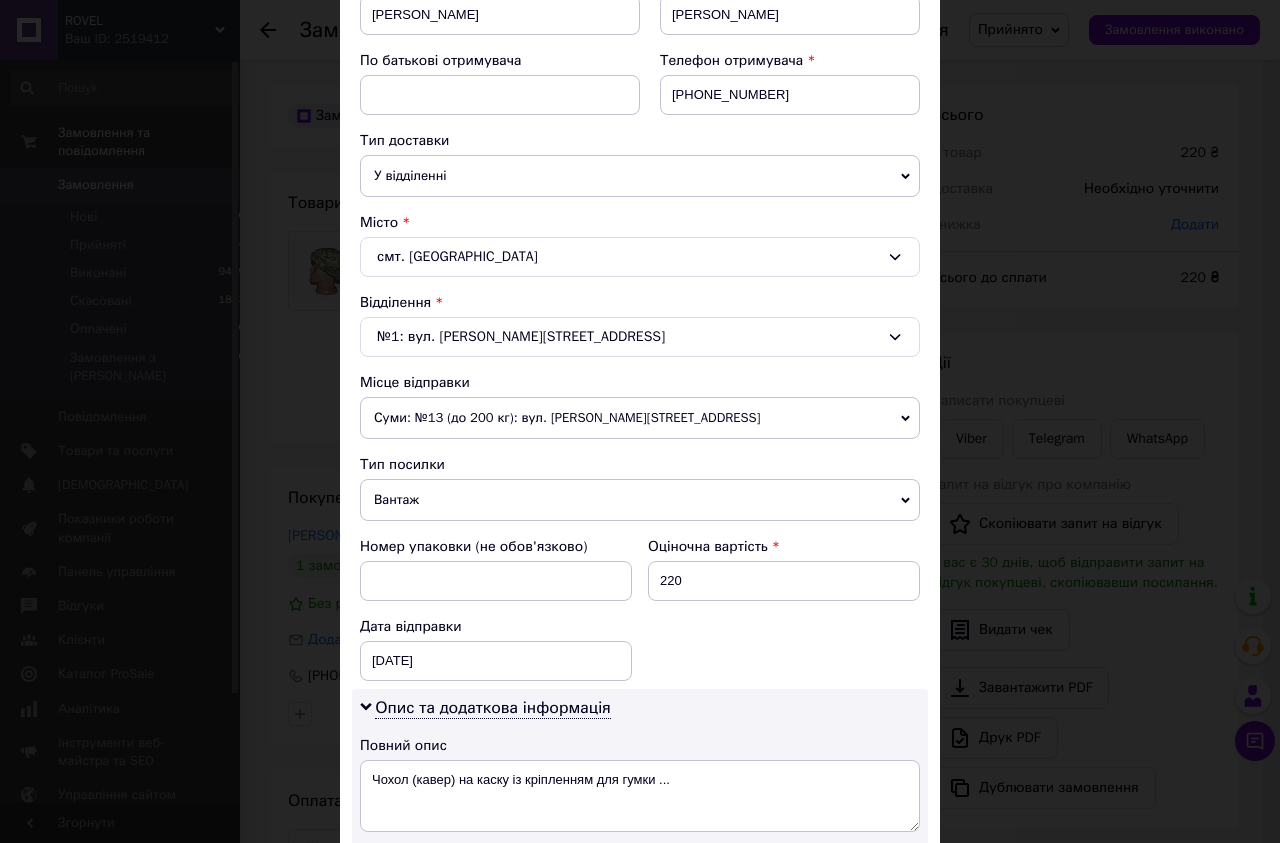 click 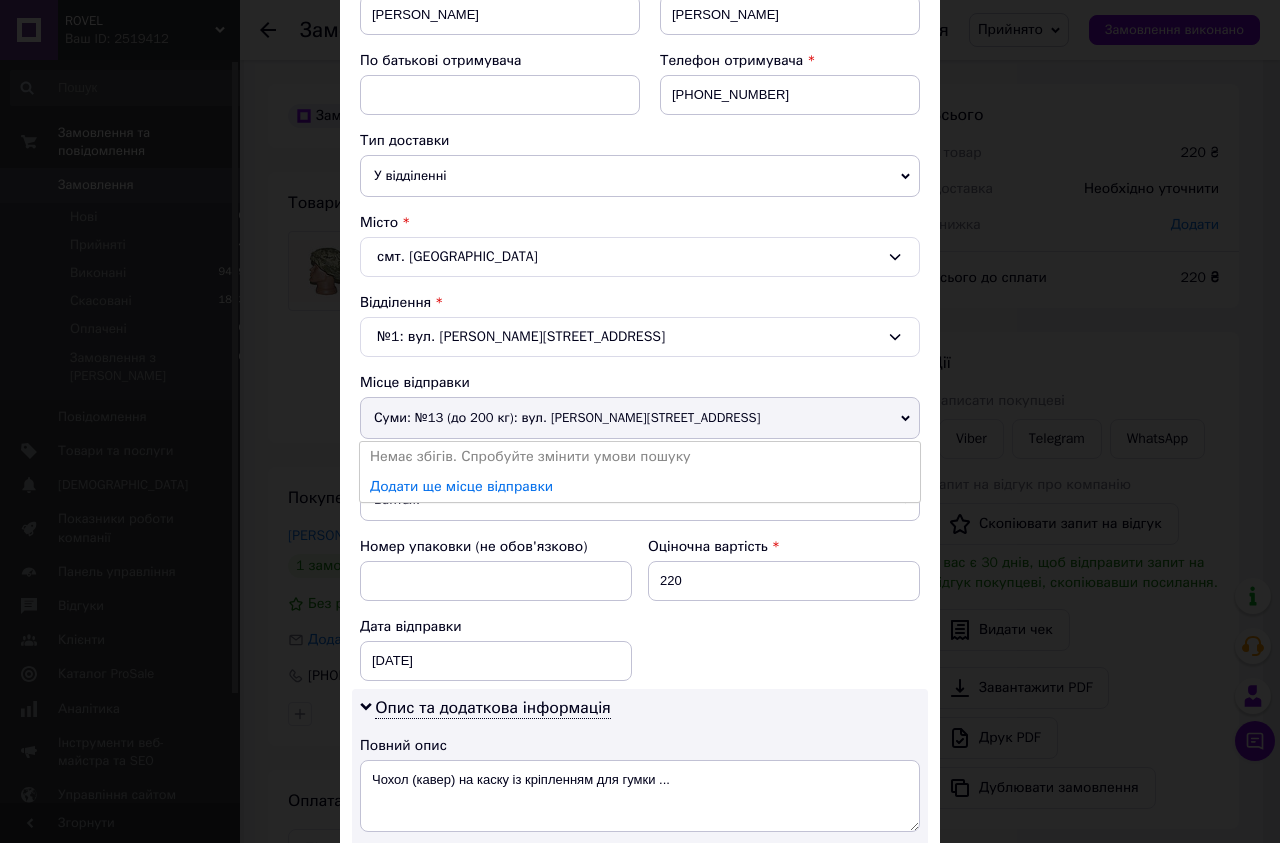 click 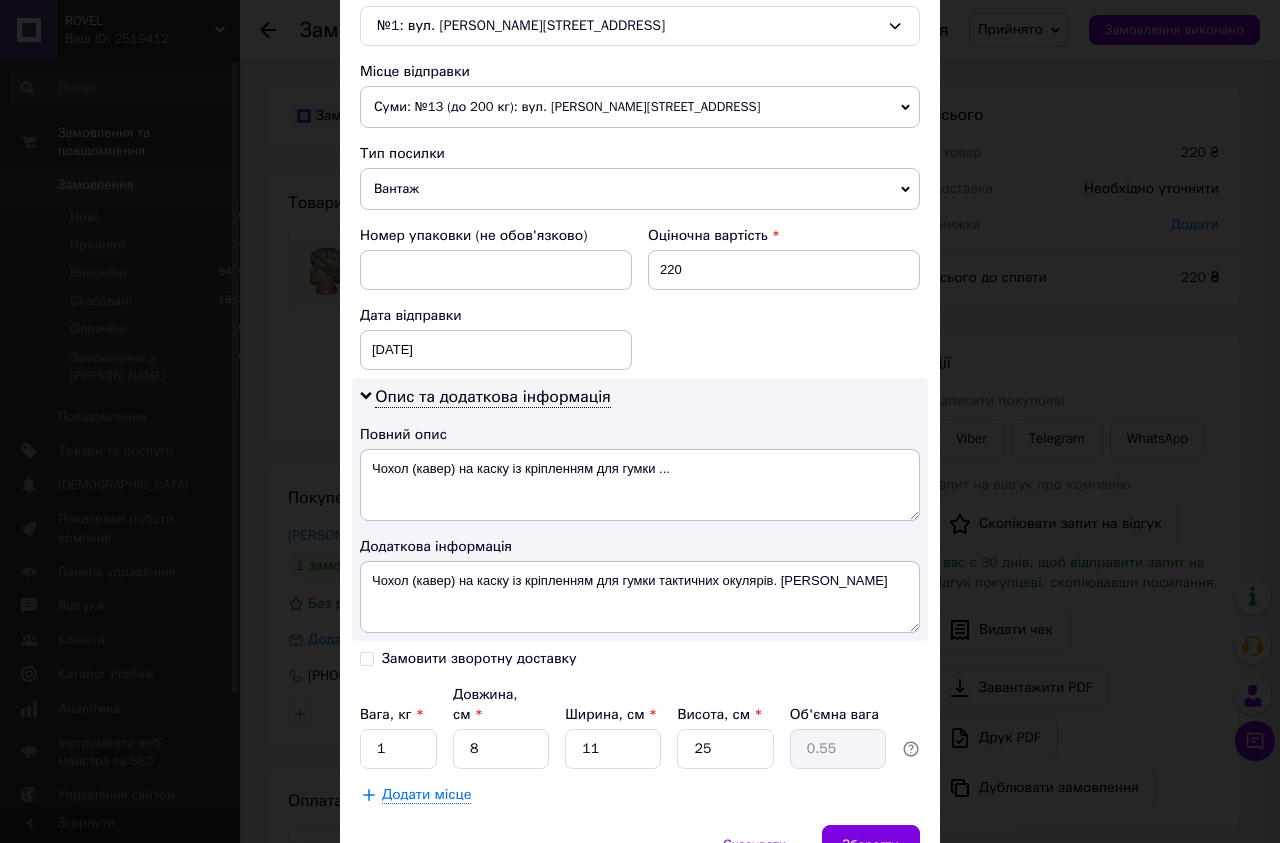 scroll, scrollTop: 684, scrollLeft: 0, axis: vertical 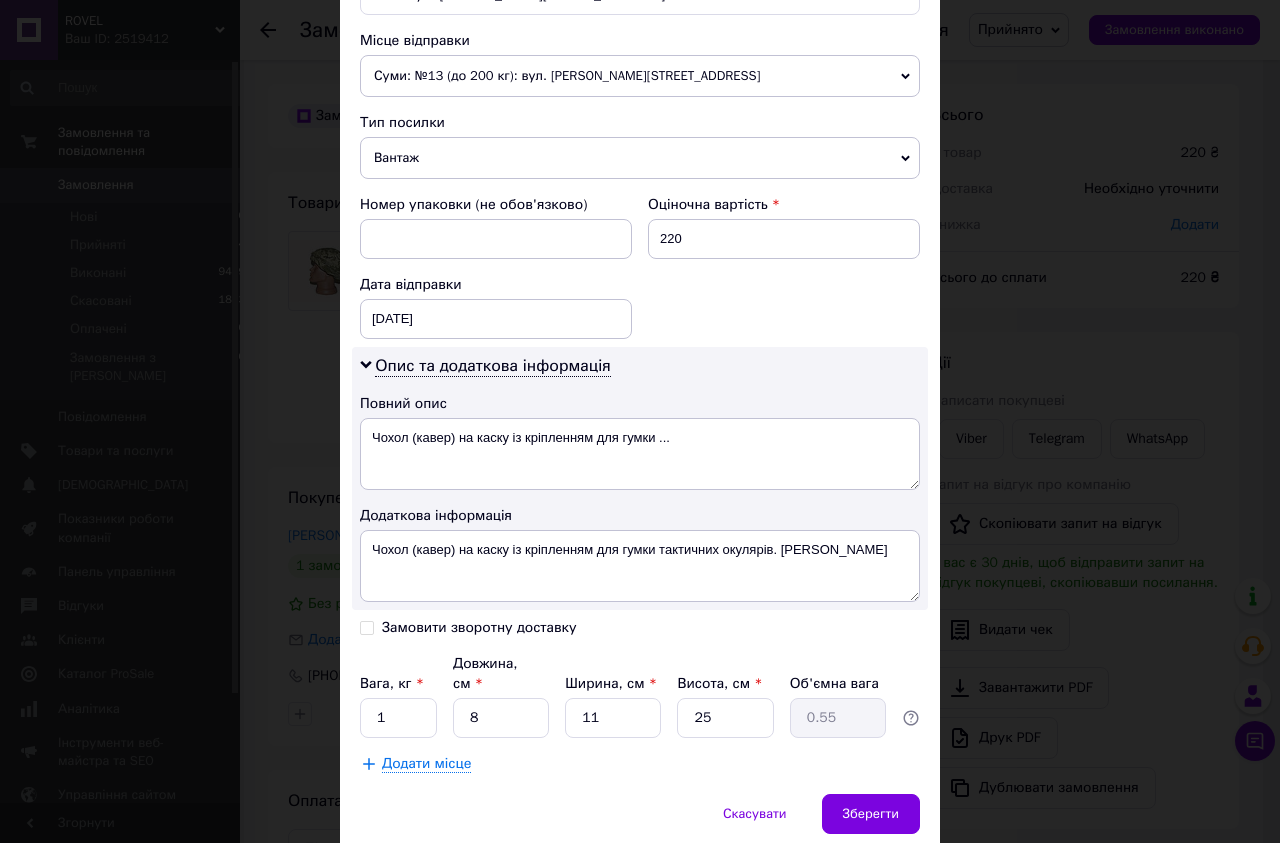 drag, startPoint x: 360, startPoint y: 628, endPoint x: 386, endPoint y: 638, distance: 27.856777 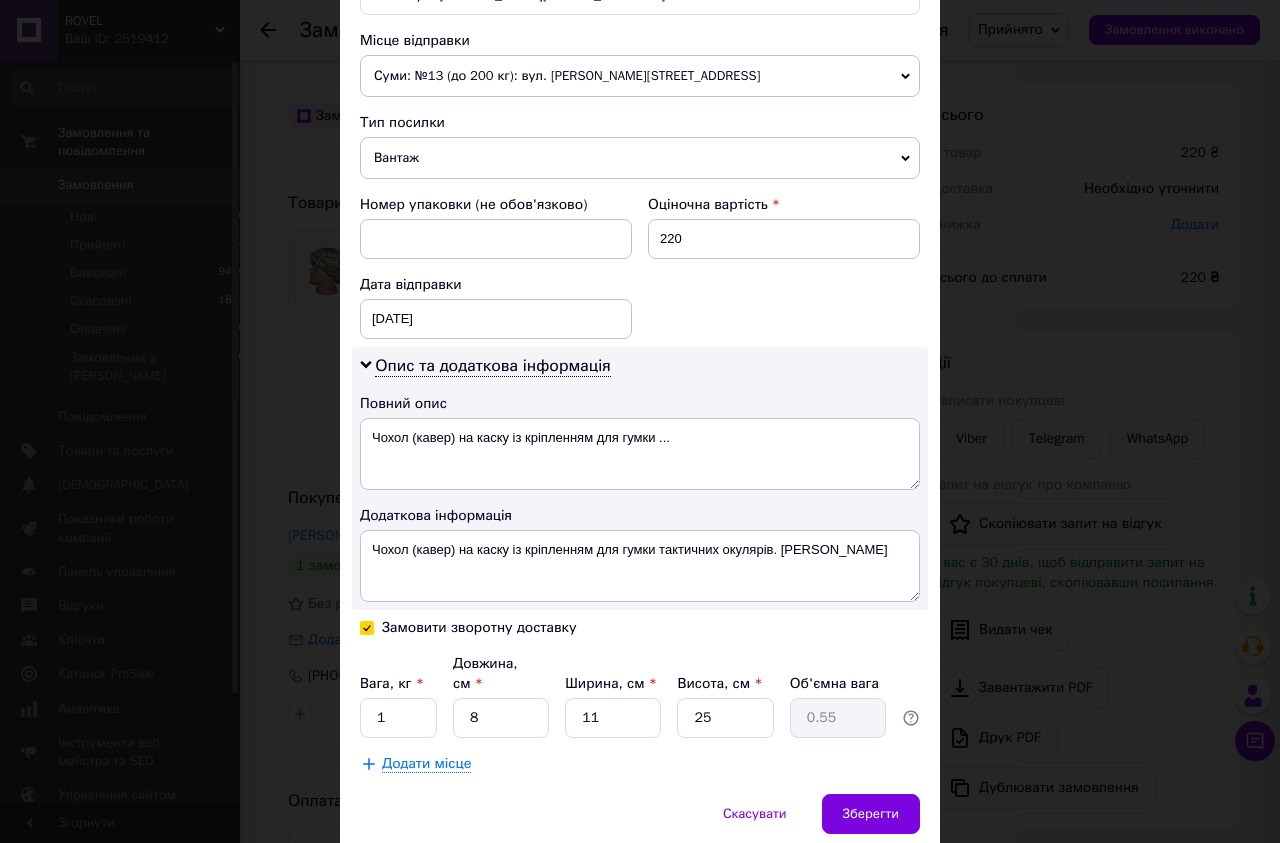 checkbox on "true" 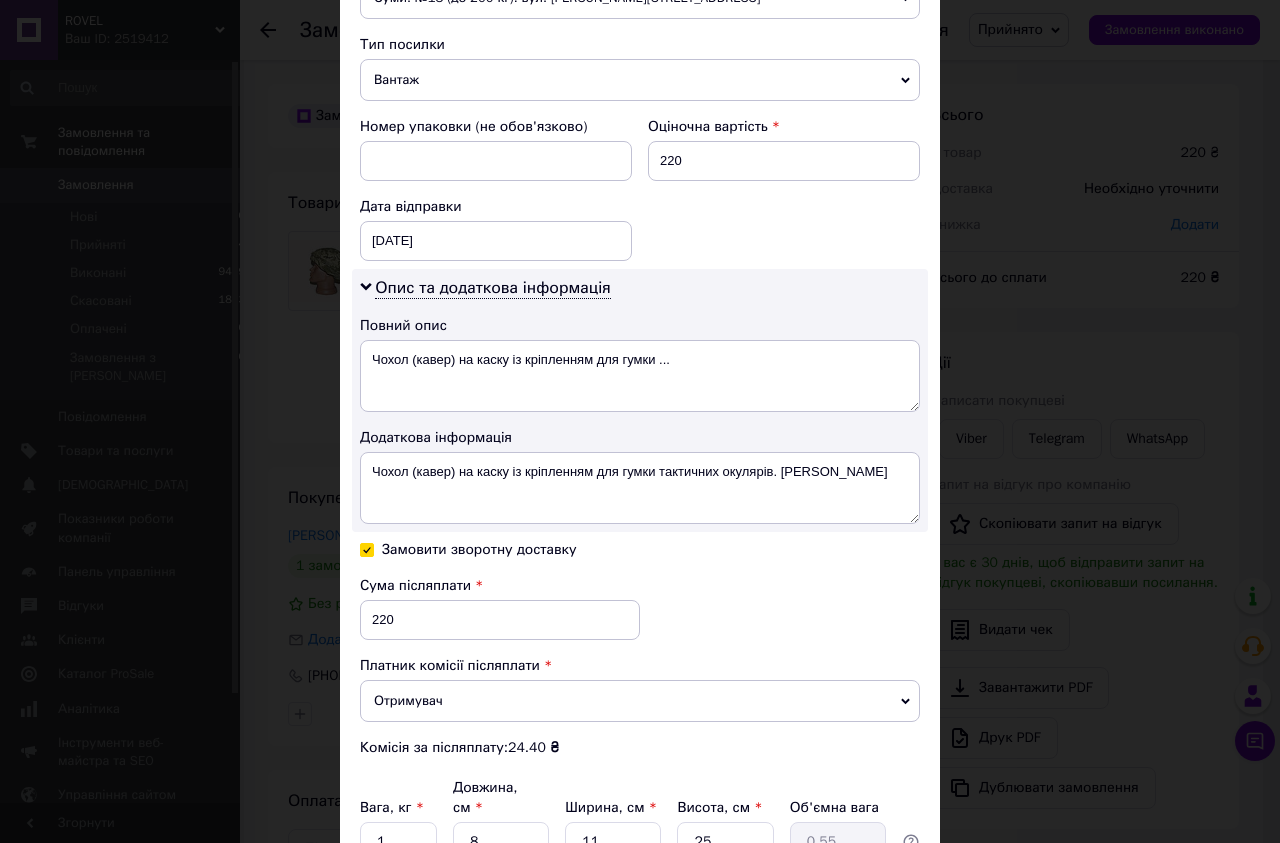 scroll, scrollTop: 798, scrollLeft: 0, axis: vertical 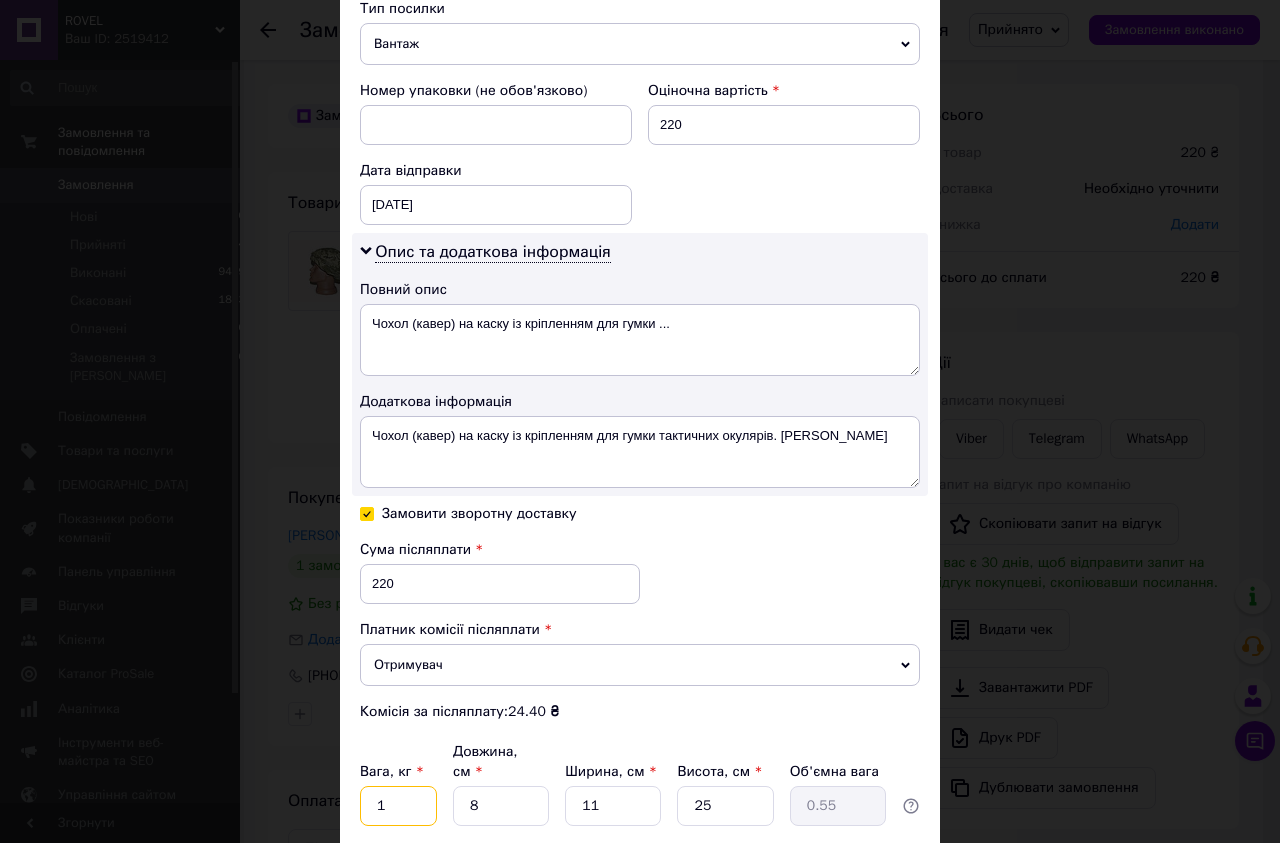 drag, startPoint x: 394, startPoint y: 787, endPoint x: 278, endPoint y: 773, distance: 116.841774 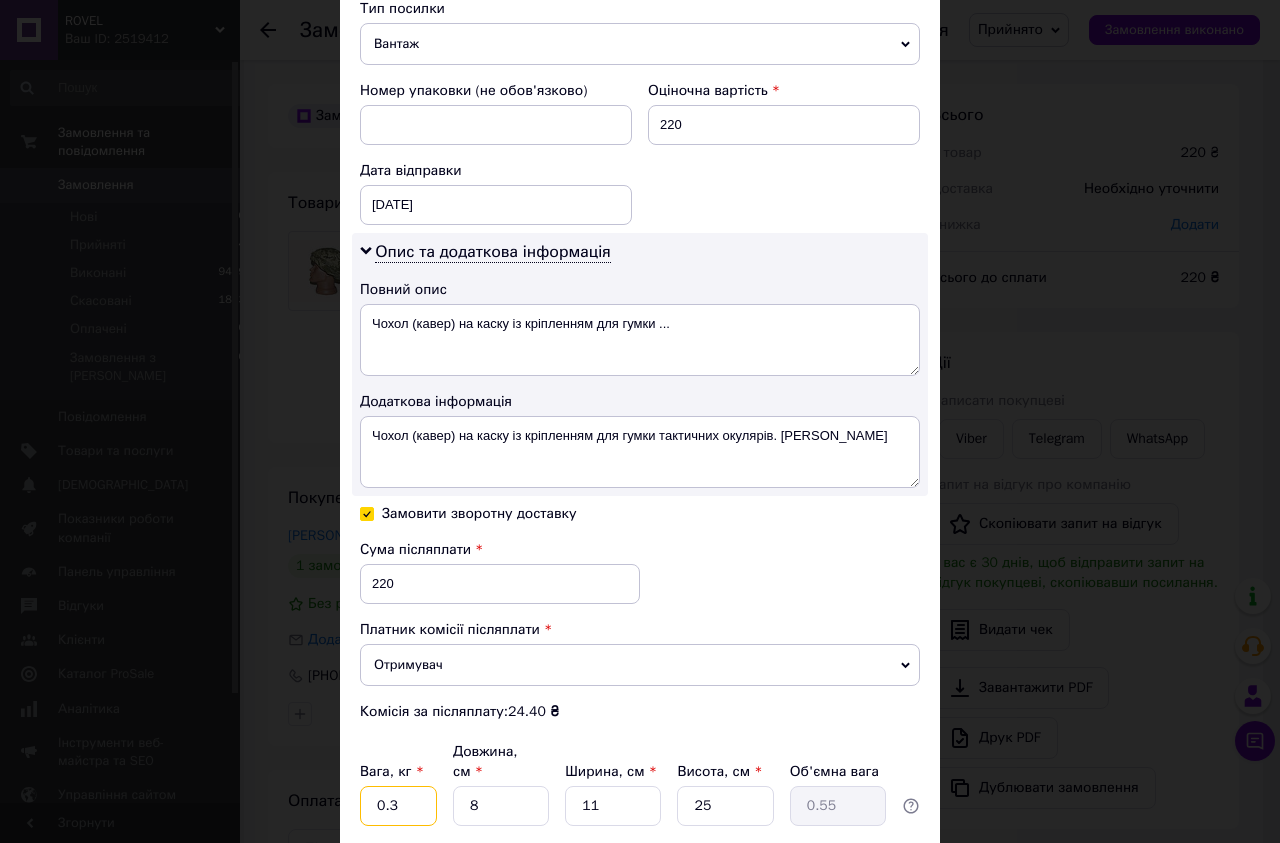 type on "0.3" 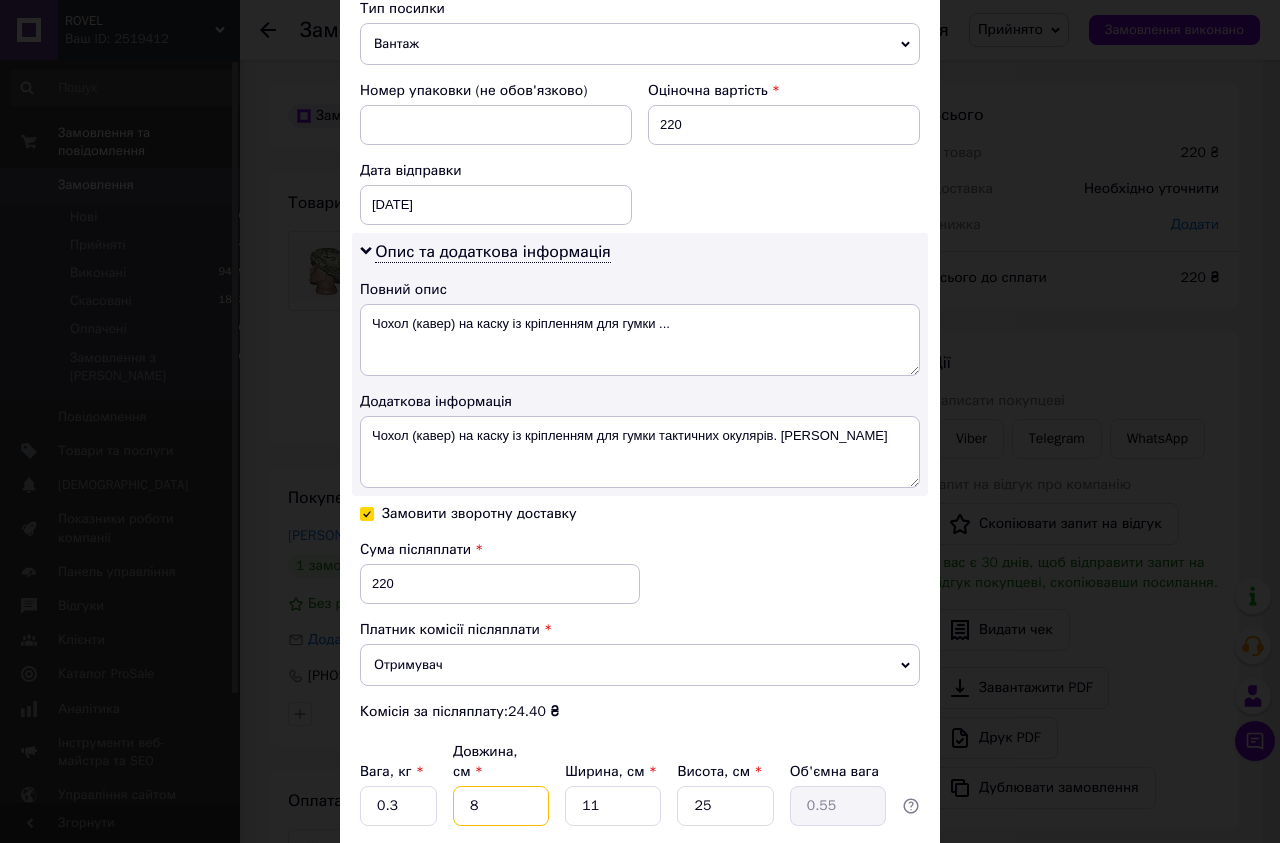 click on "8" at bounding box center [501, 806] 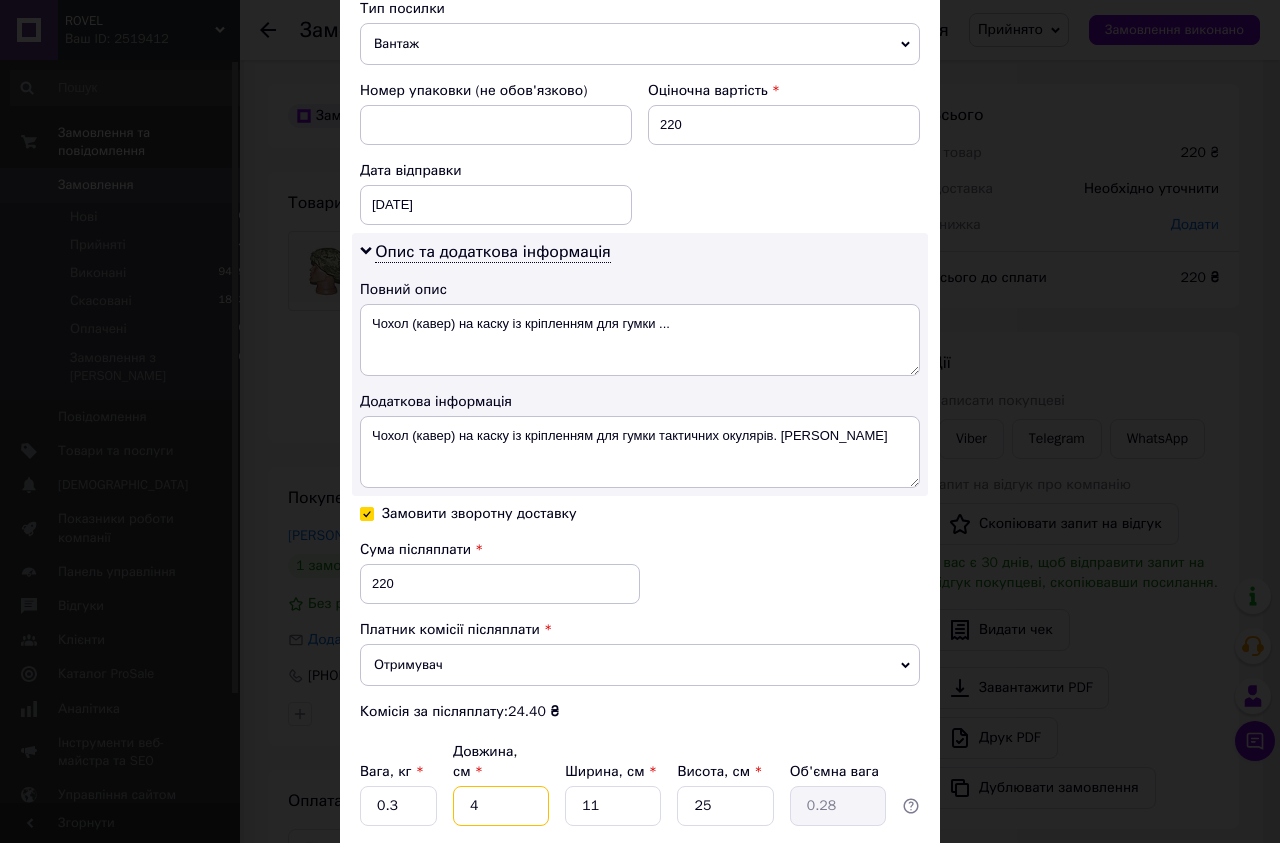 type on "4" 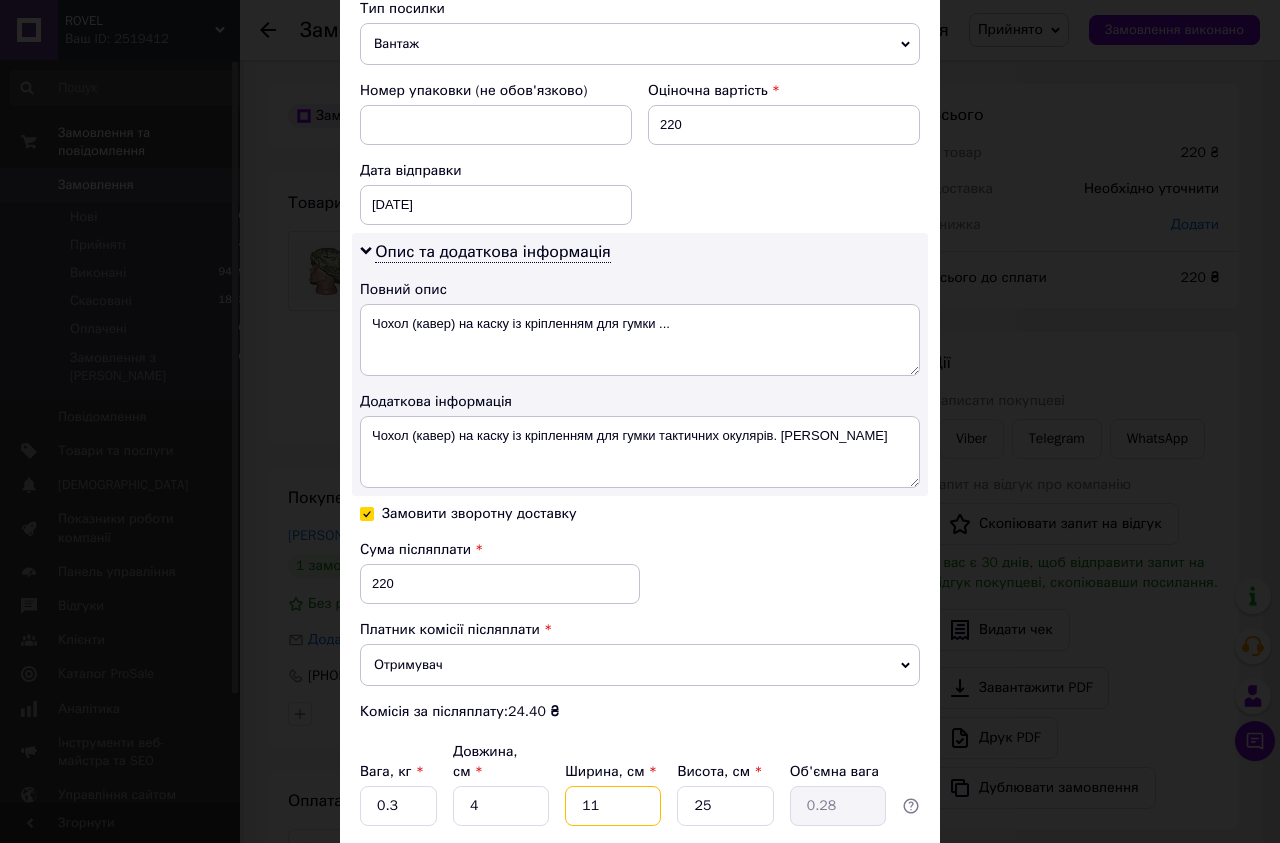 drag, startPoint x: 600, startPoint y: 785, endPoint x: 376, endPoint y: 762, distance: 225.1777 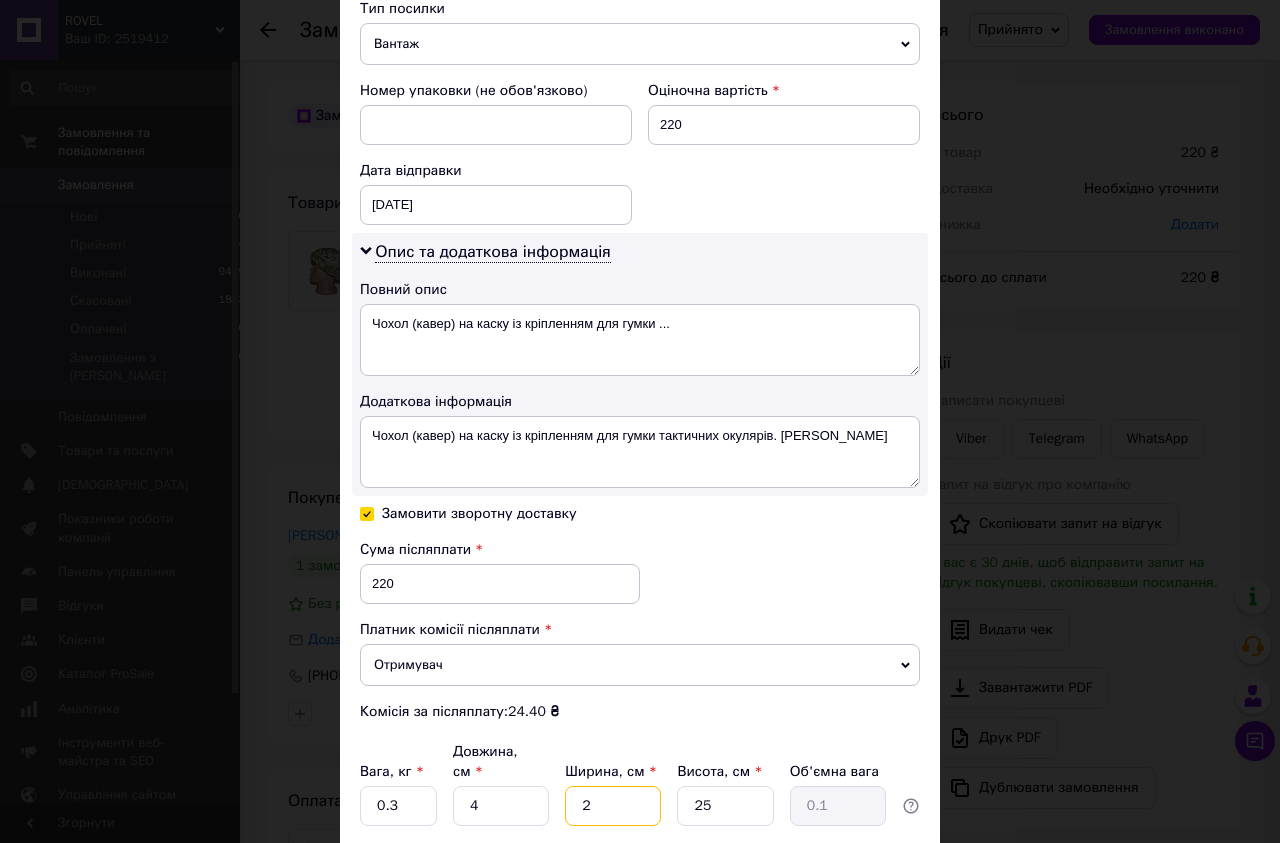 type on "20" 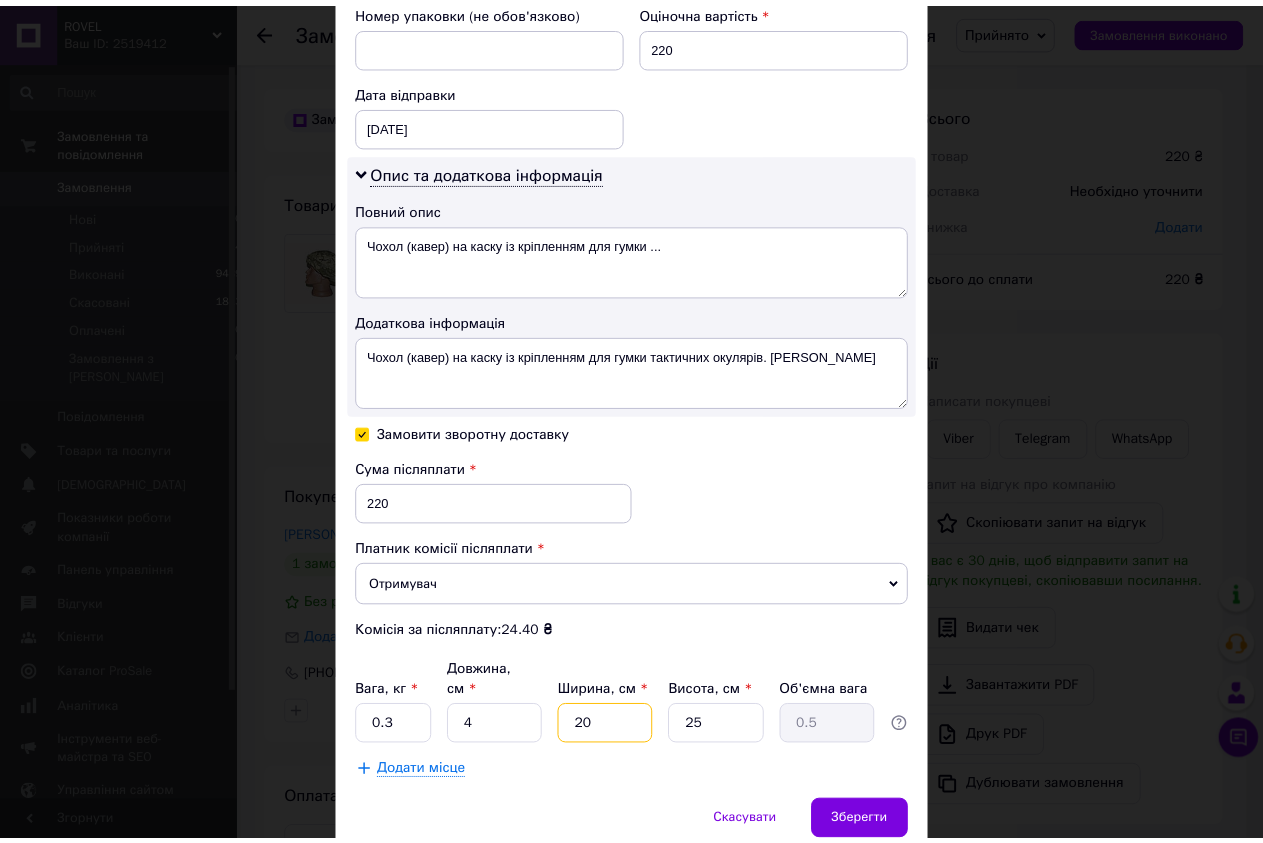 scroll, scrollTop: 947, scrollLeft: 0, axis: vertical 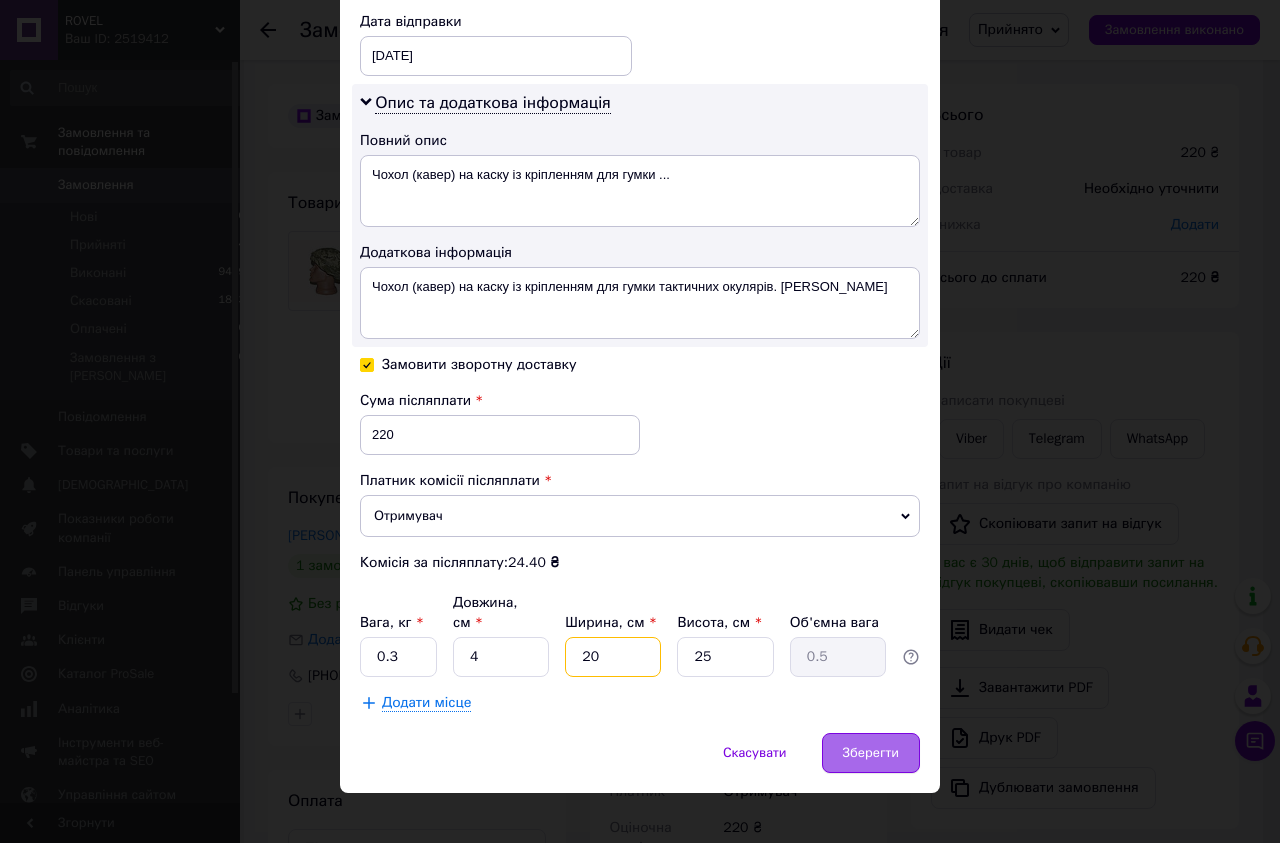 type on "20" 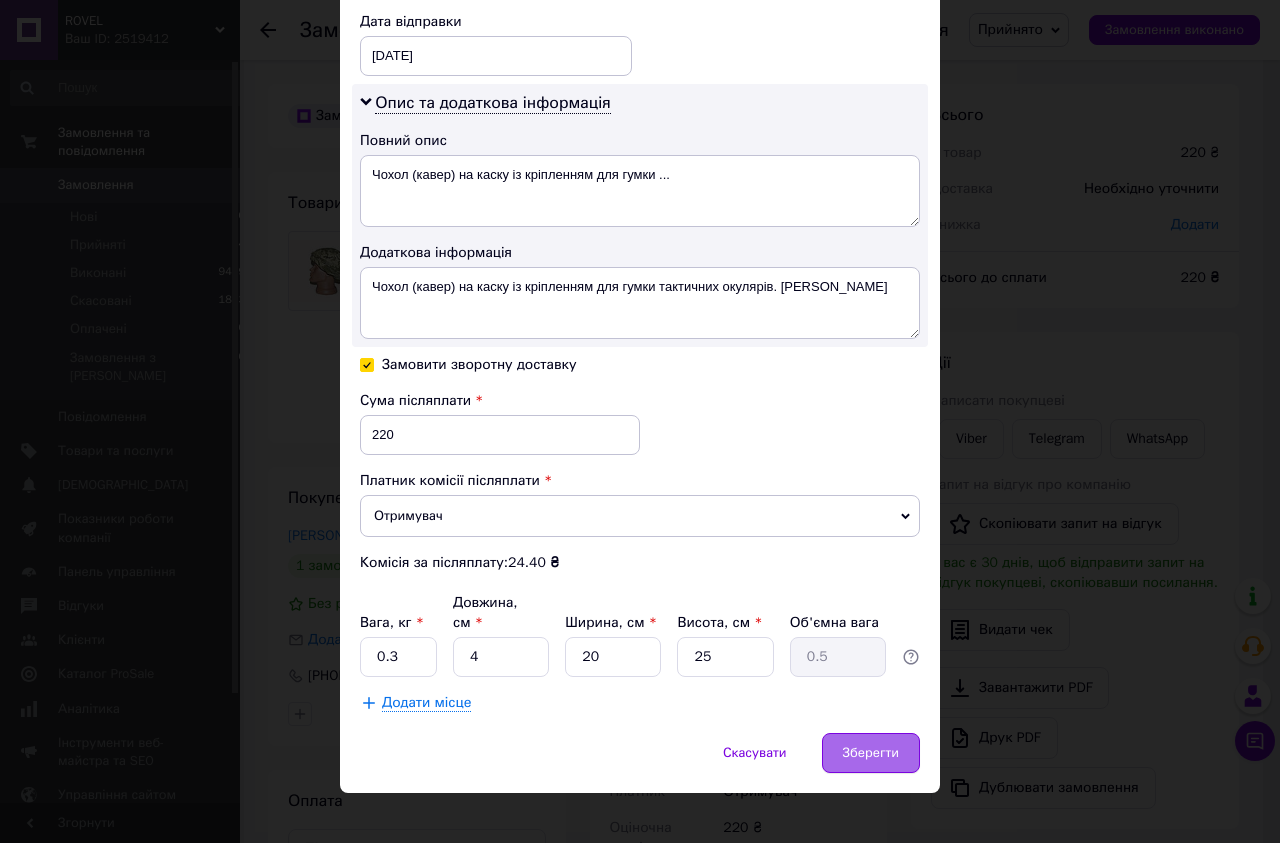 click on "Зберегти" at bounding box center (871, 753) 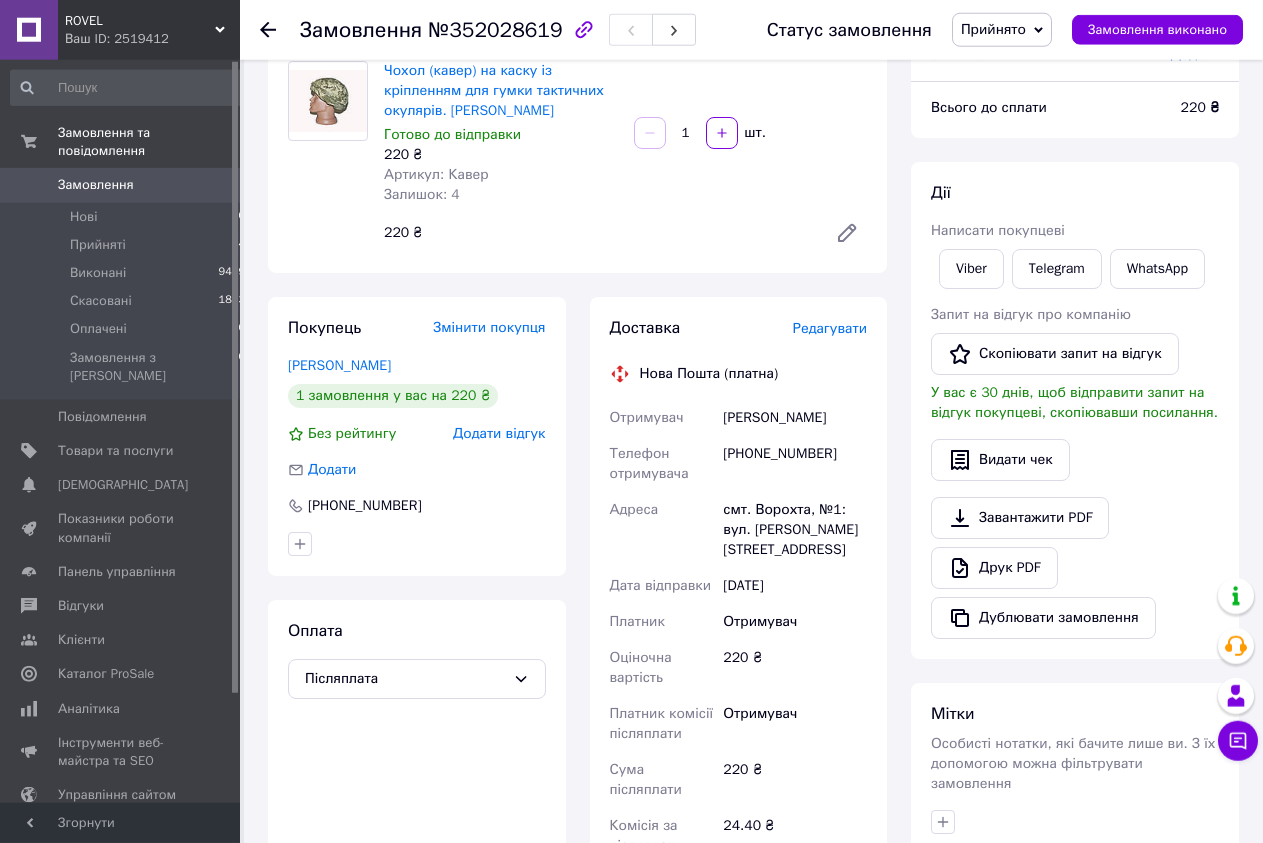 scroll, scrollTop: 204, scrollLeft: 0, axis: vertical 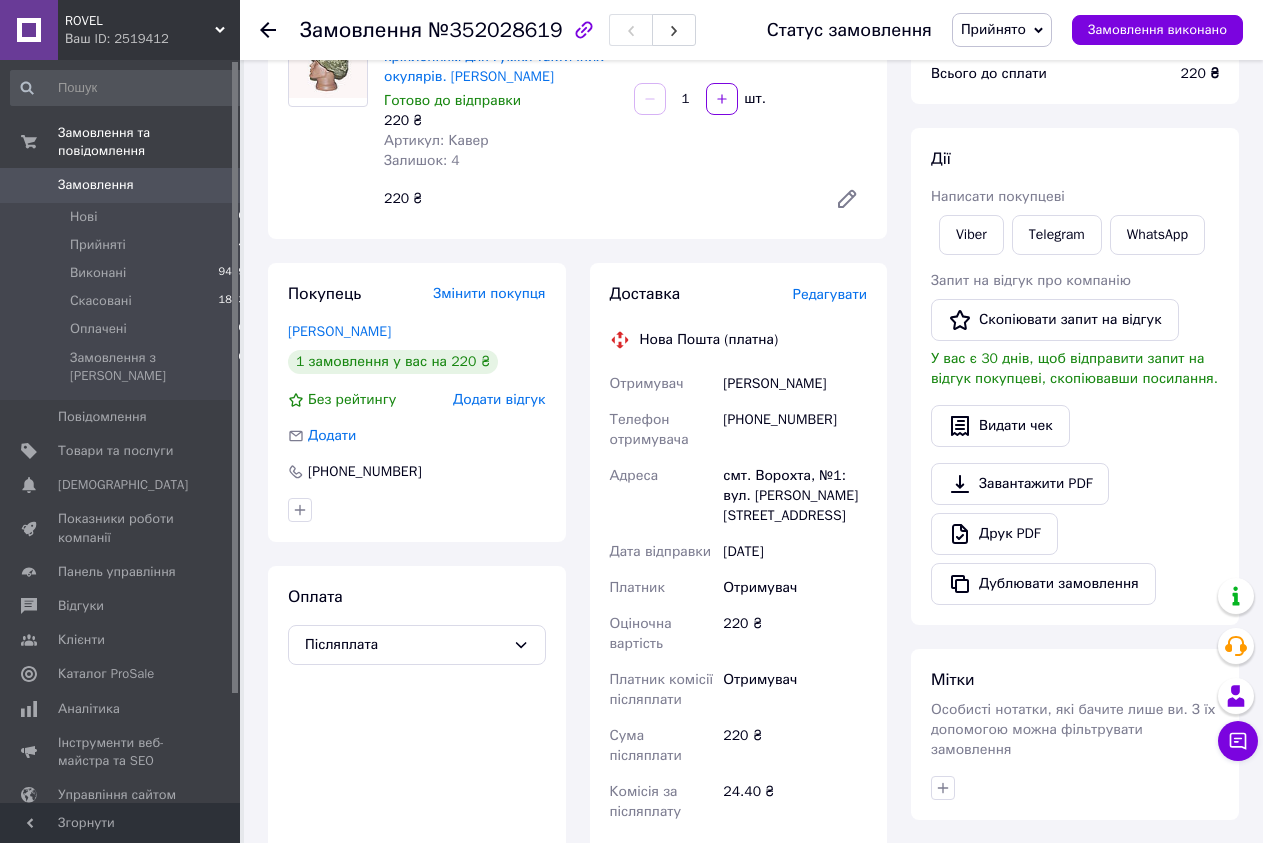 click on "[PHONE_NUMBER]" at bounding box center (795, 430) 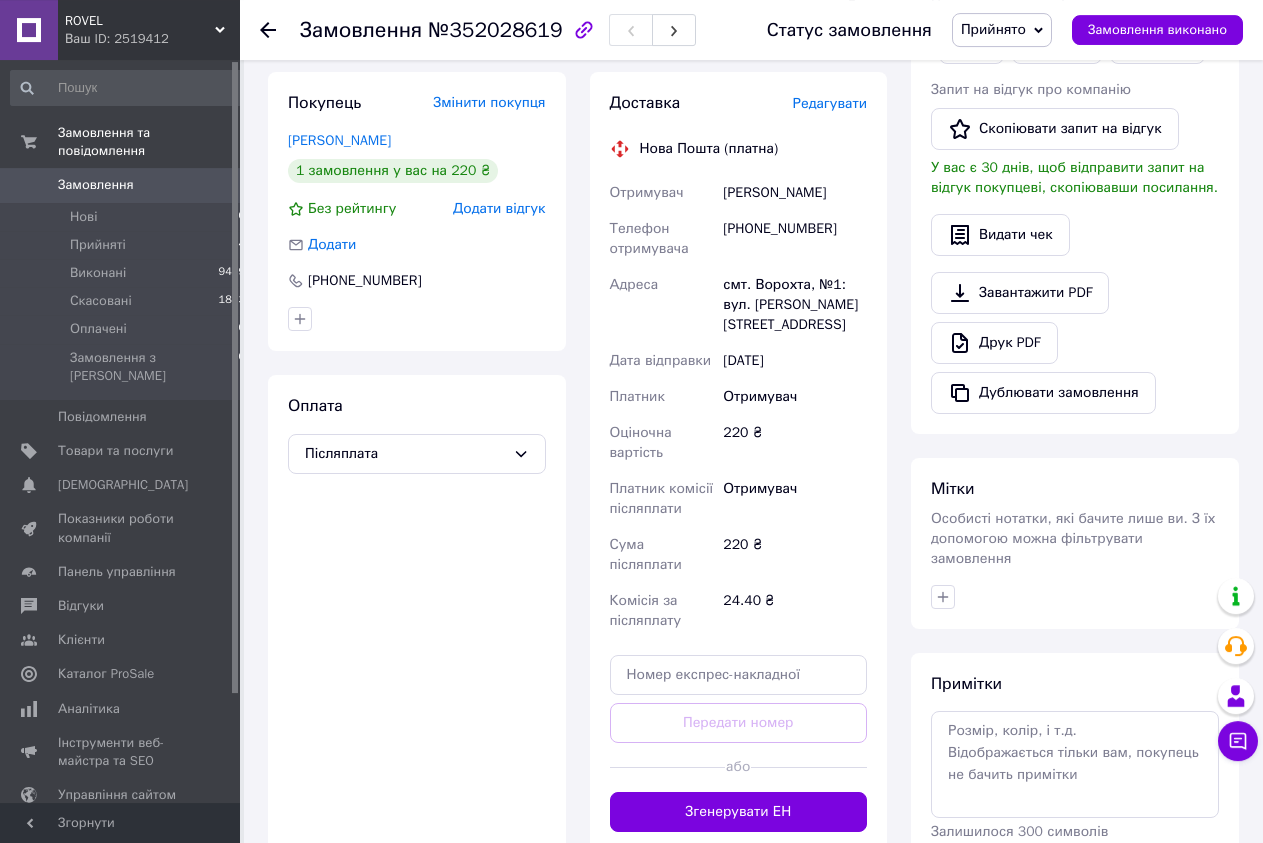 scroll, scrollTop: 510, scrollLeft: 0, axis: vertical 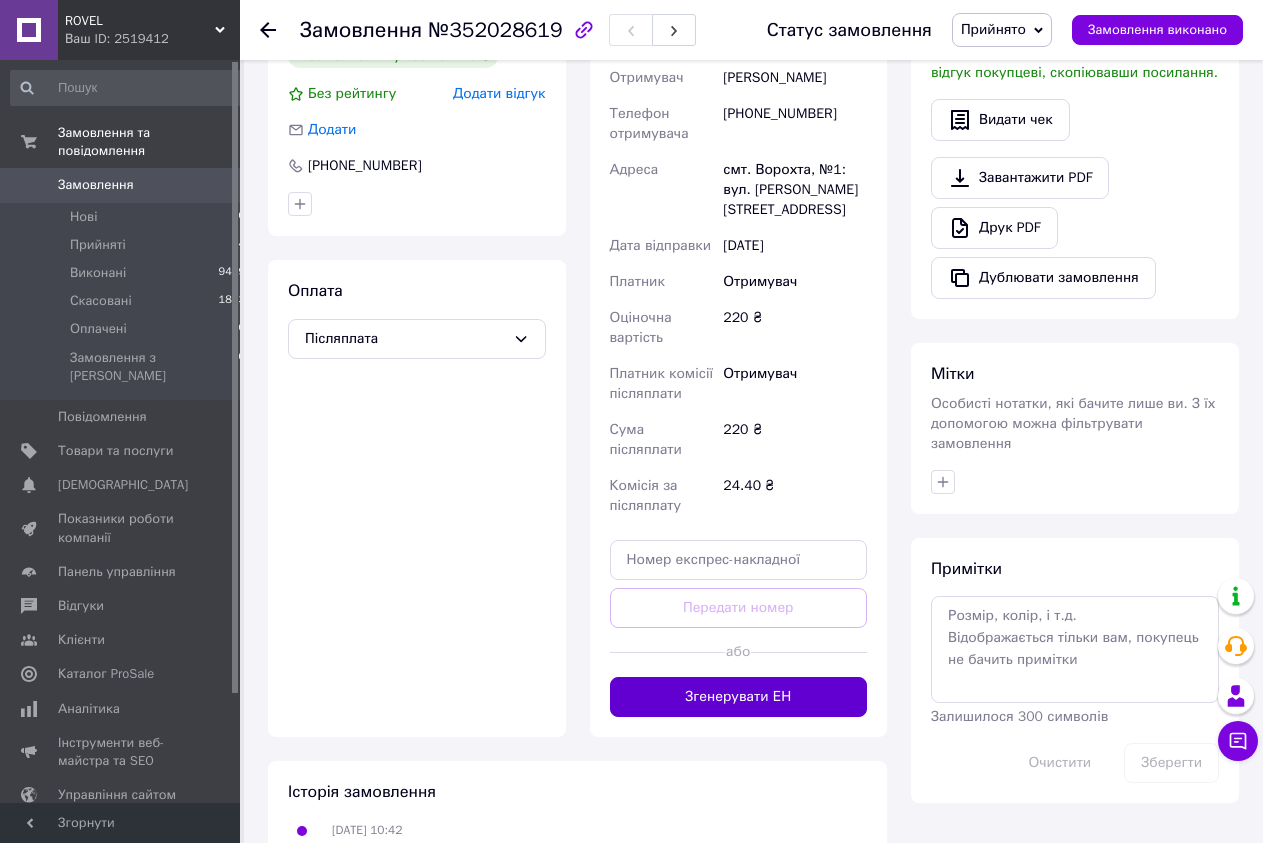 click on "Згенерувати ЕН" at bounding box center (739, 697) 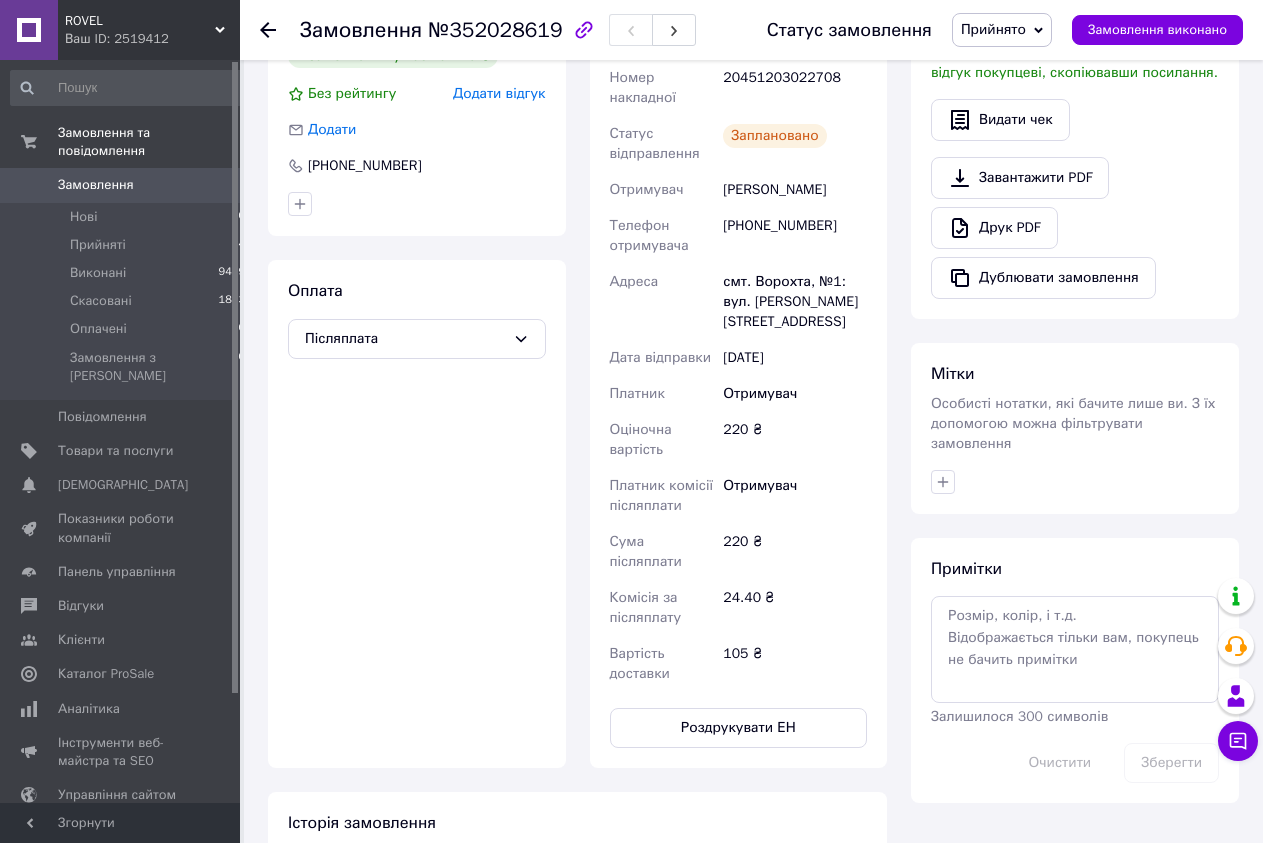 scroll, scrollTop: 306, scrollLeft: 0, axis: vertical 